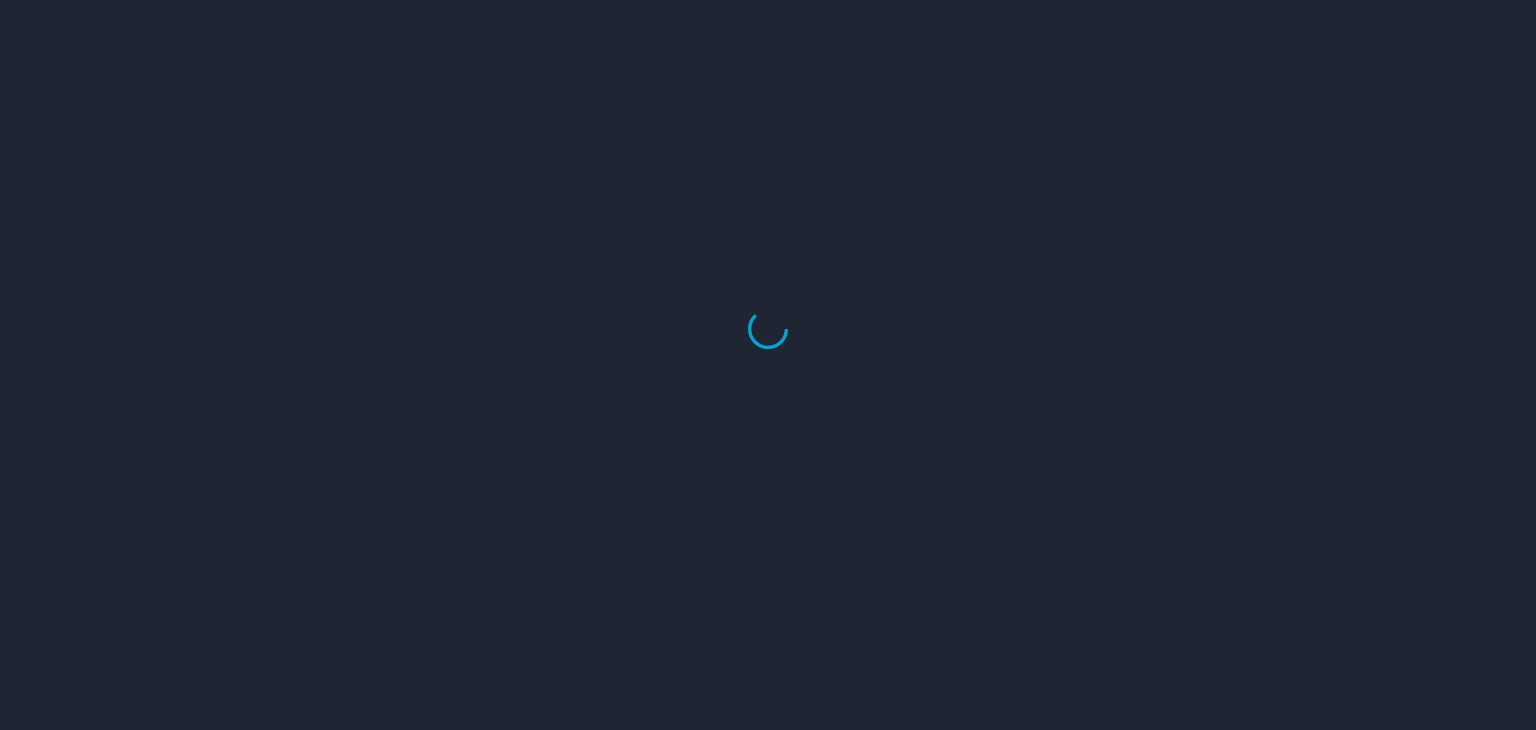 scroll, scrollTop: 0, scrollLeft: 0, axis: both 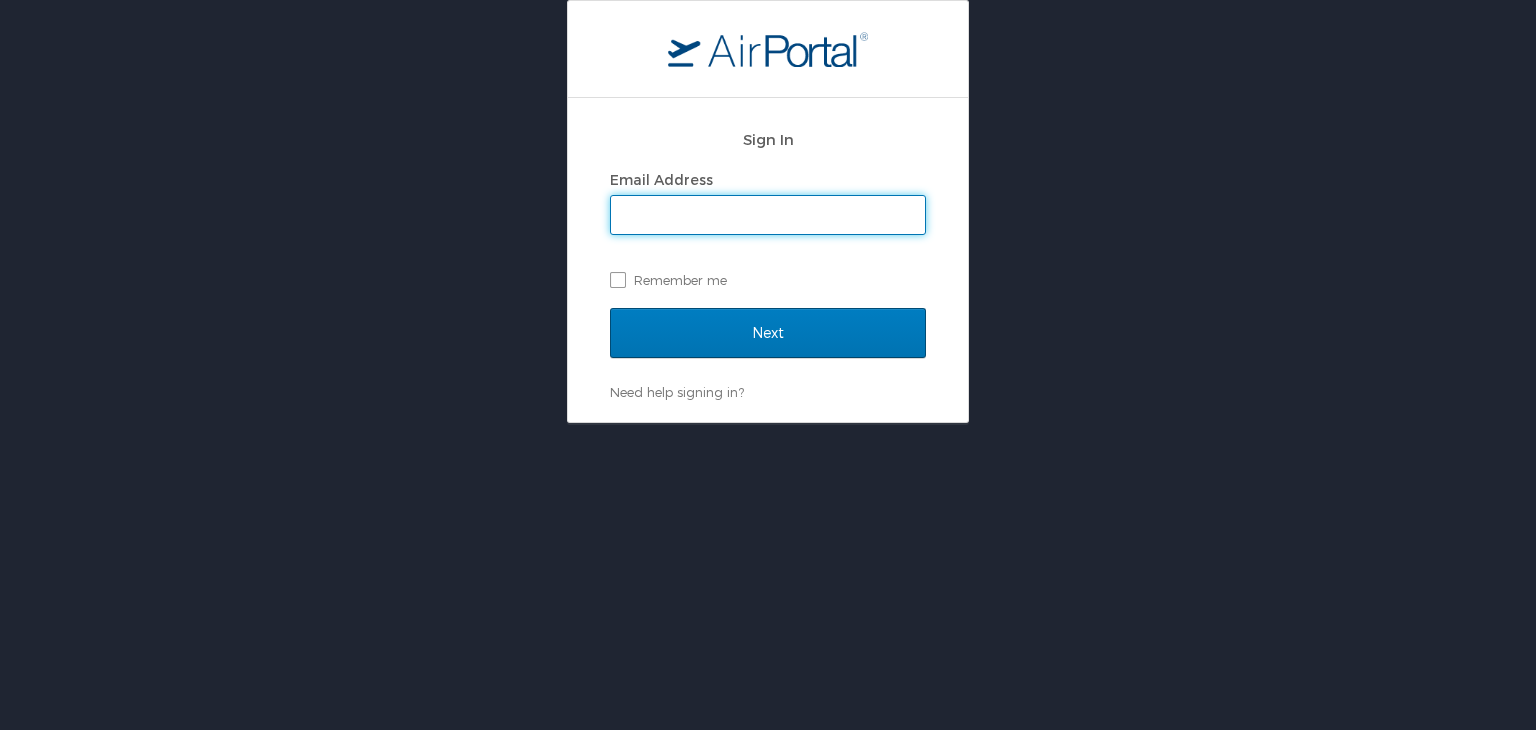 click on "Email Address" at bounding box center [768, 215] 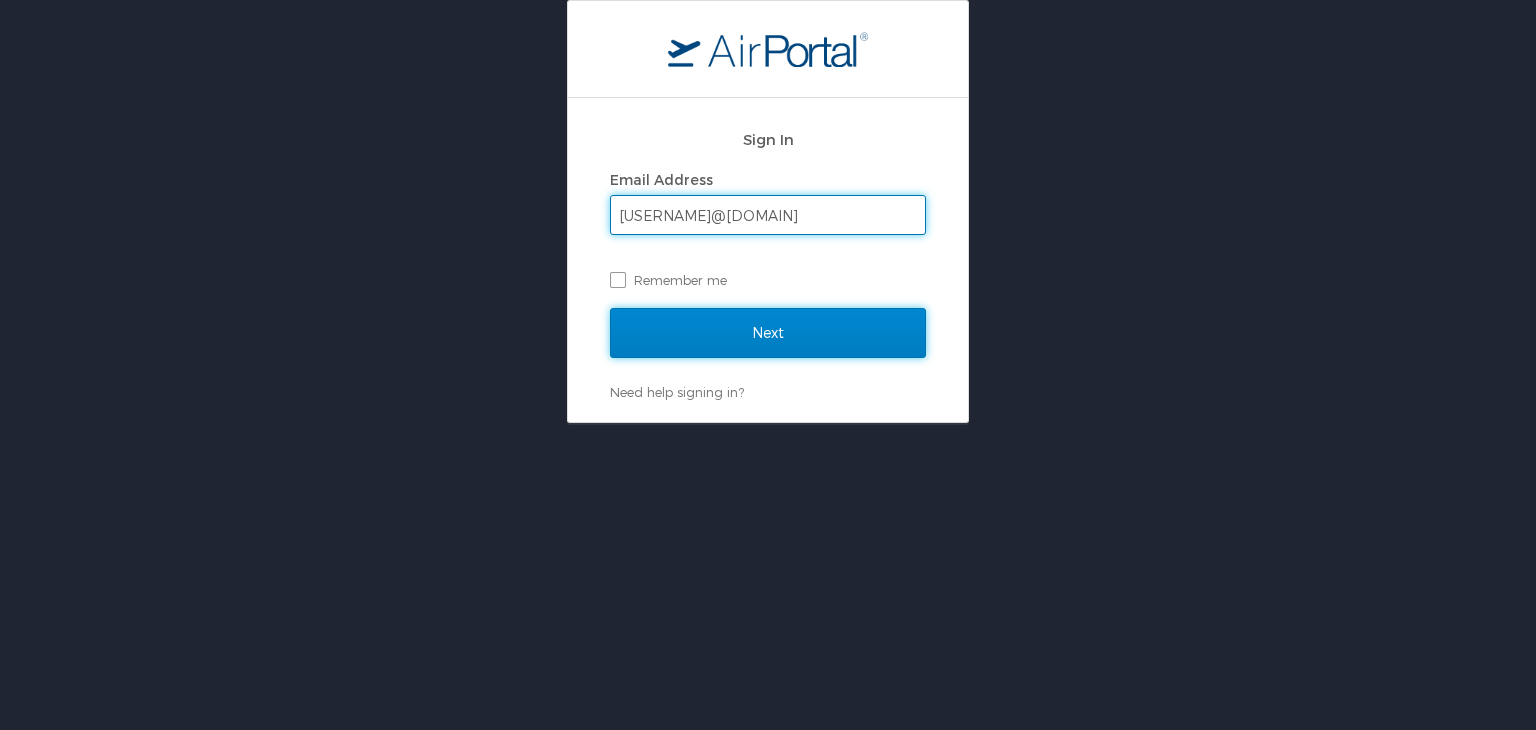 click on "Next" at bounding box center (768, 333) 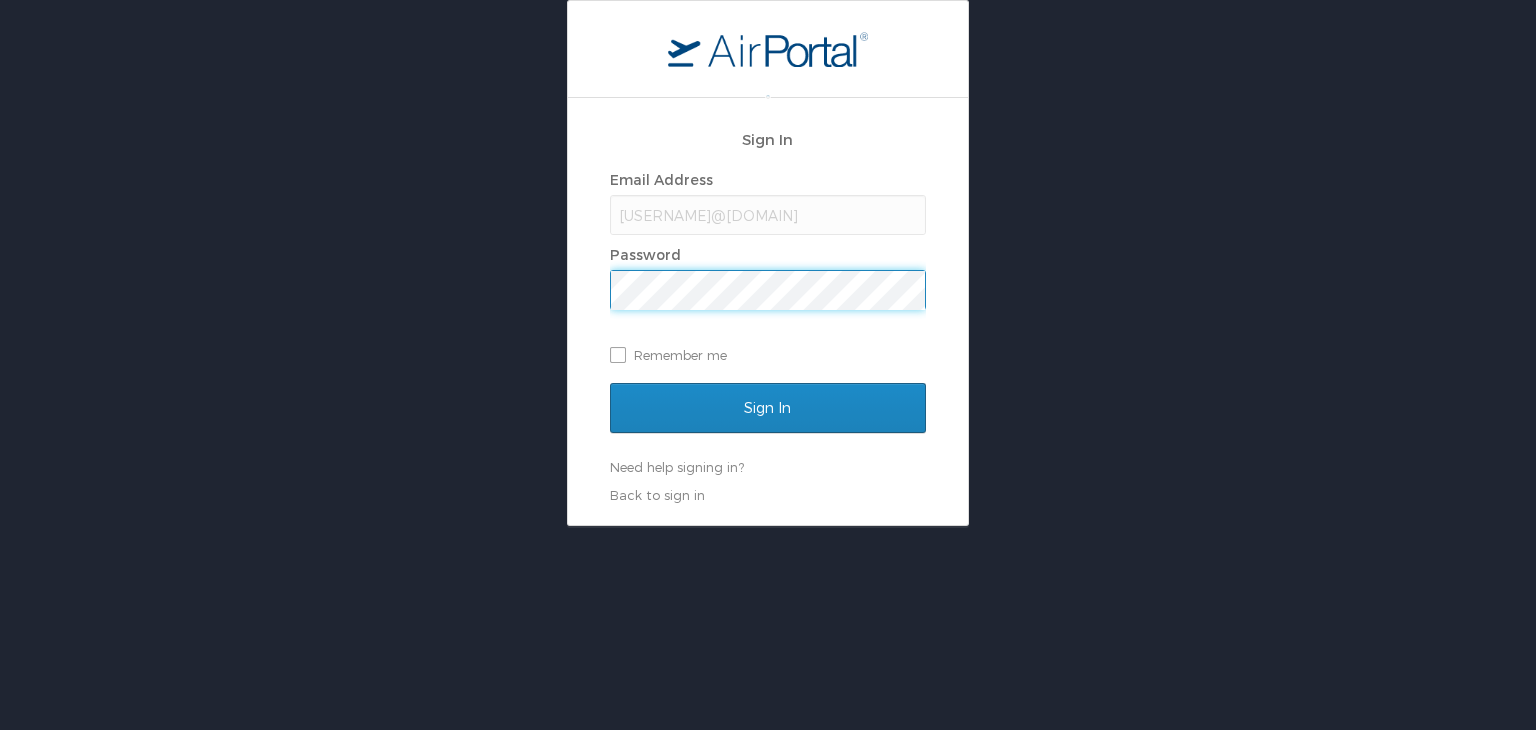 scroll, scrollTop: 0, scrollLeft: 0, axis: both 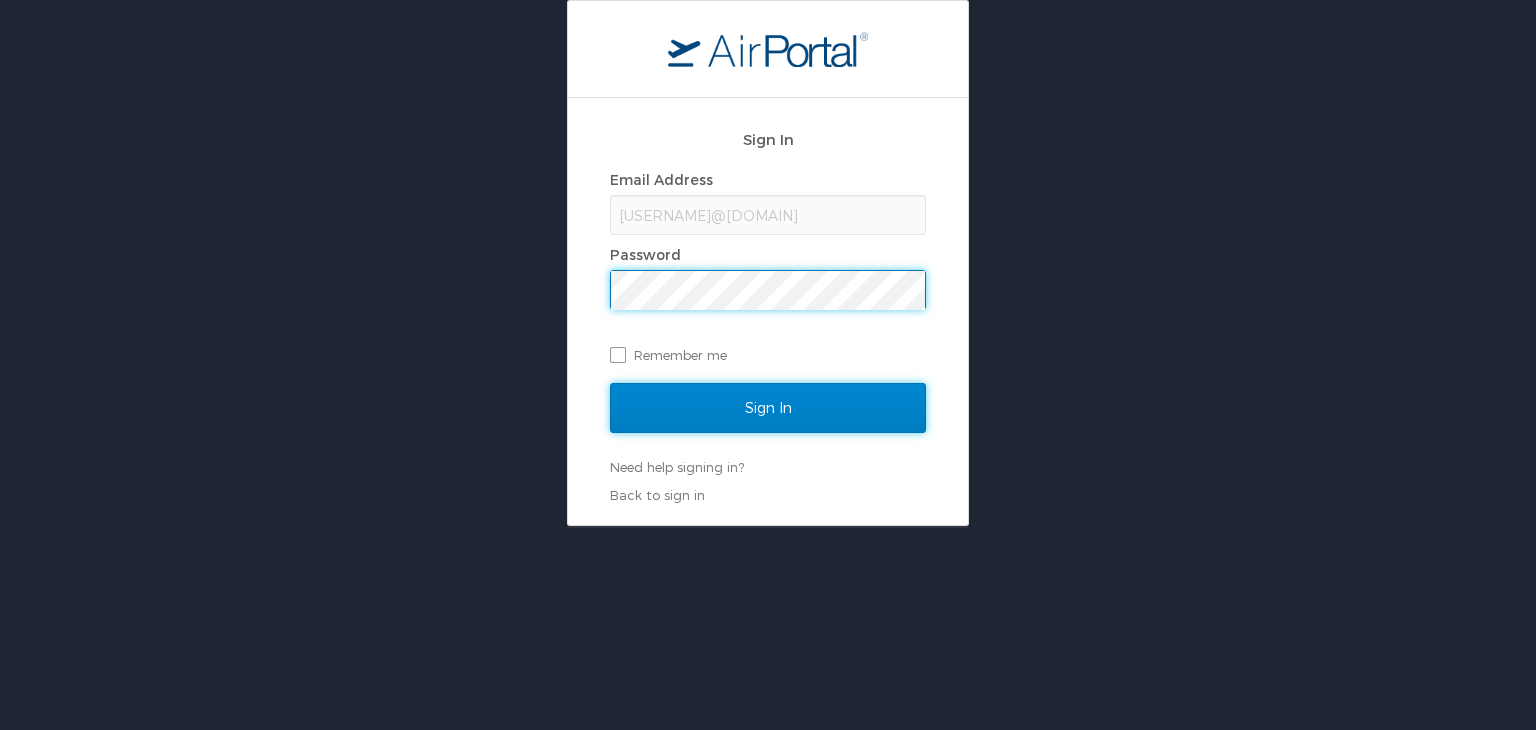 click on "Sign In" at bounding box center [768, 408] 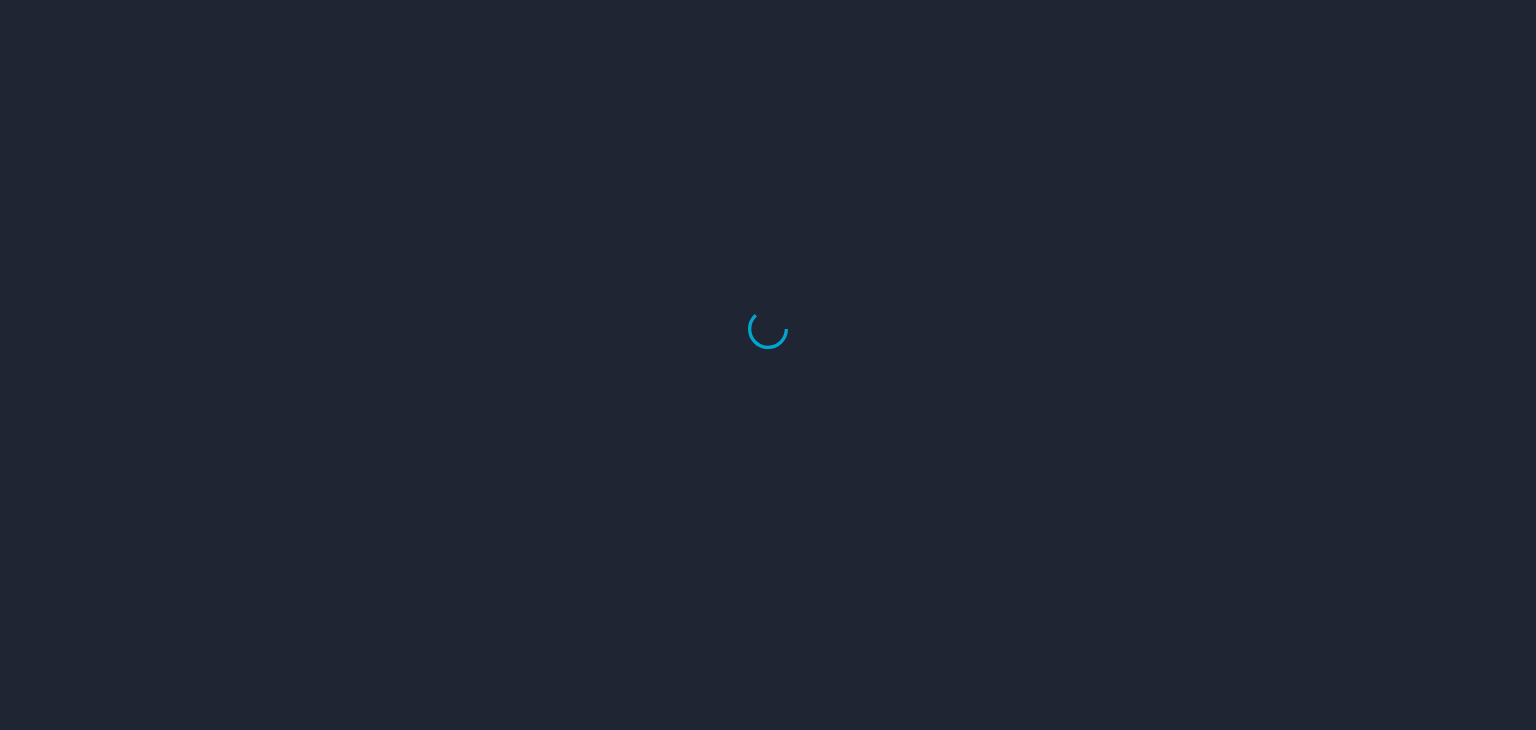 scroll, scrollTop: 0, scrollLeft: 0, axis: both 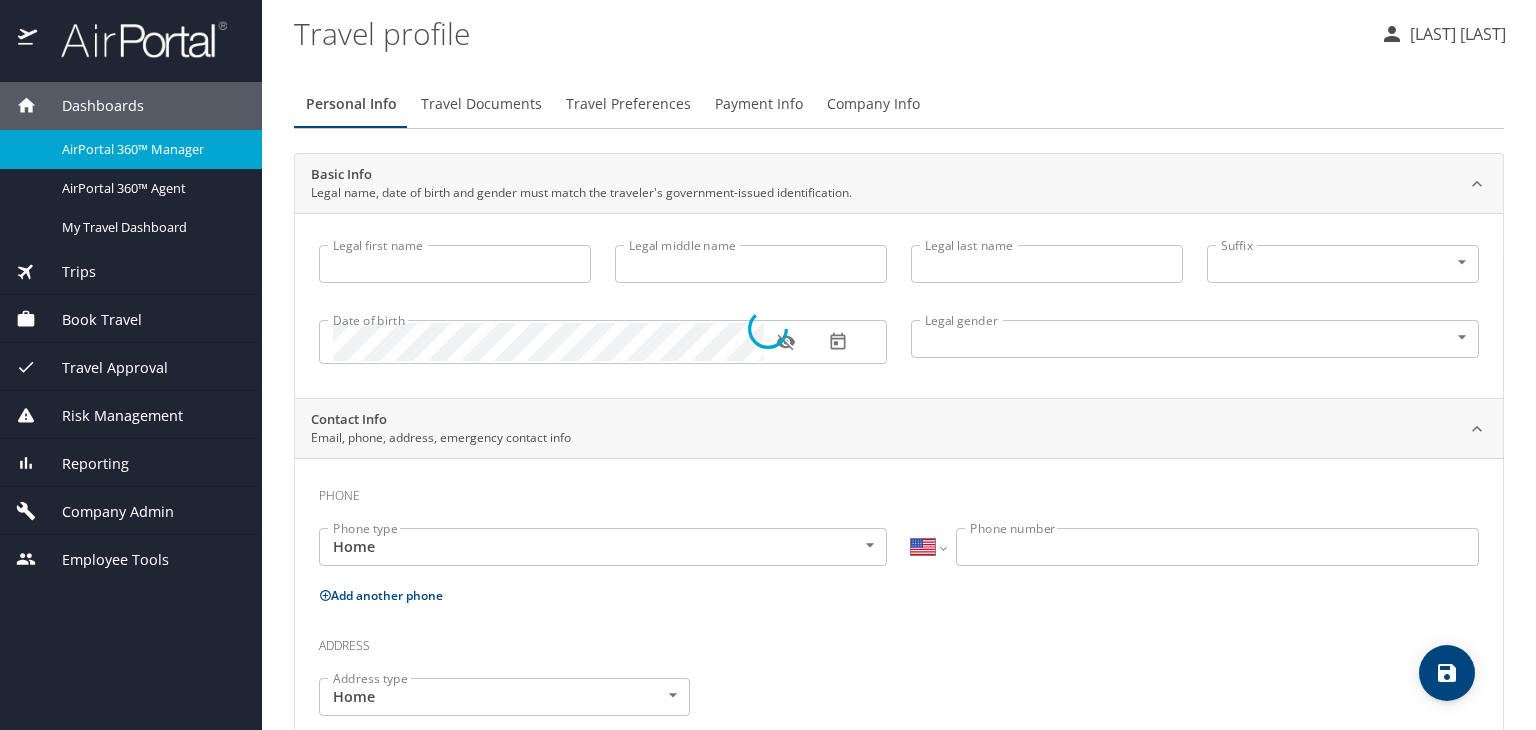 type on "Mashunyui" 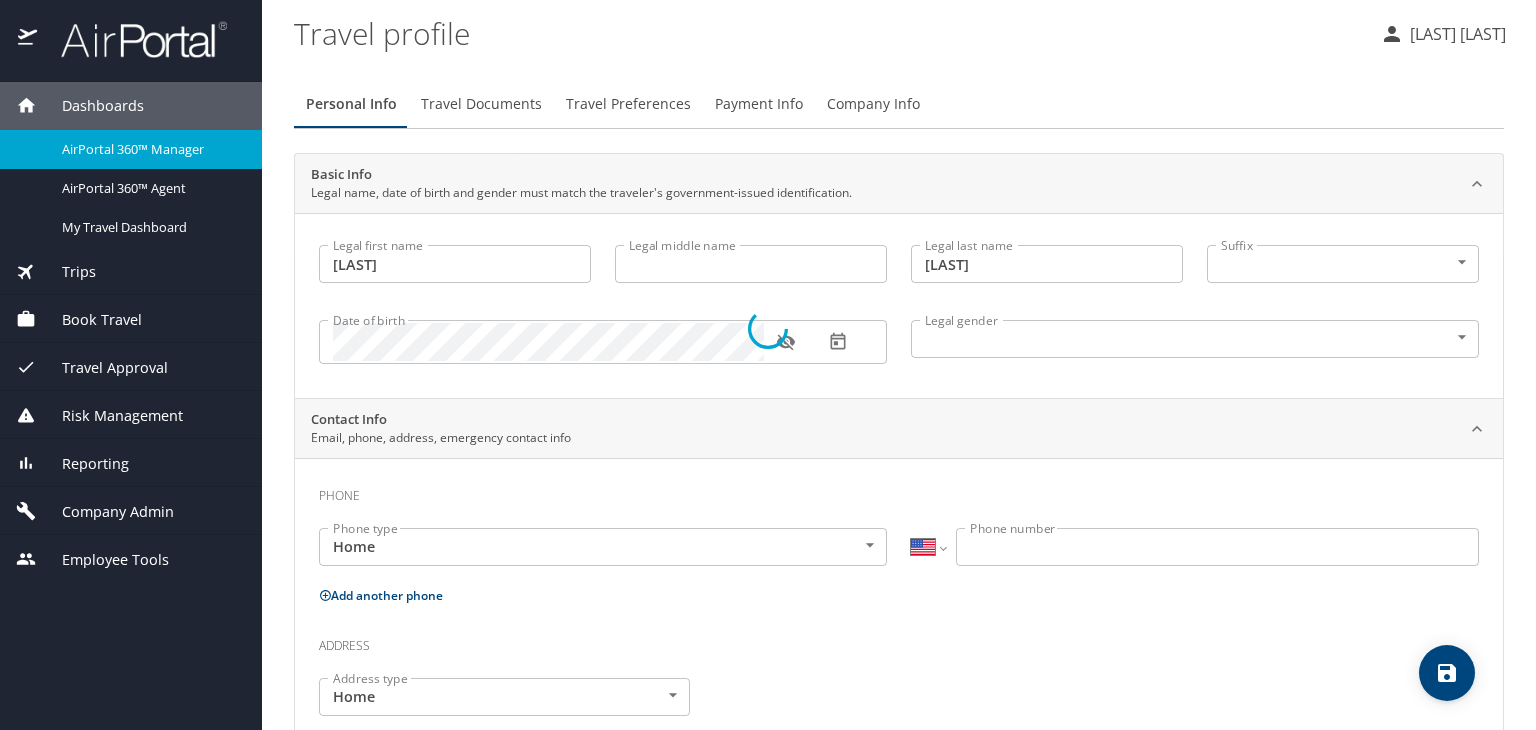 select on "IN" 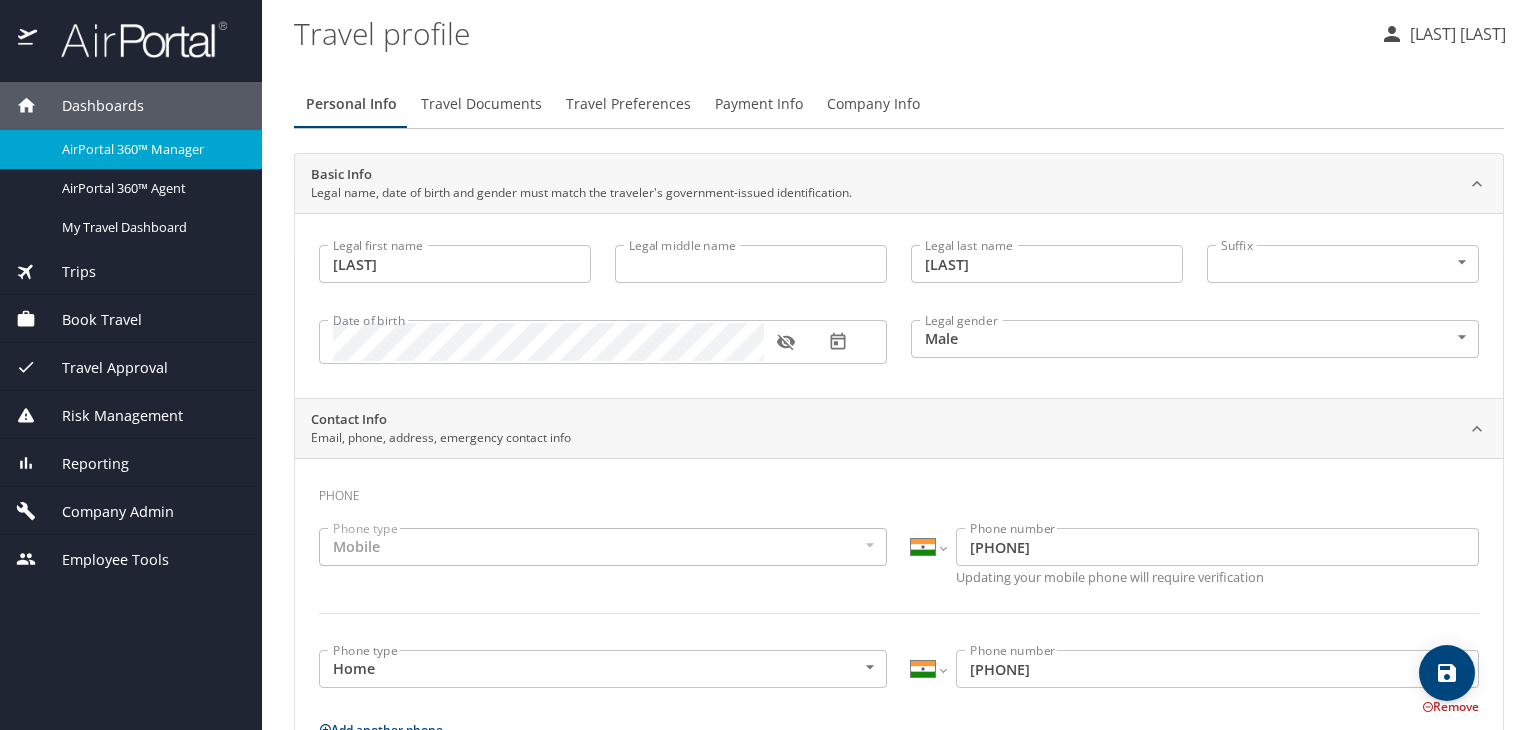 click at bounding box center [133, 39] 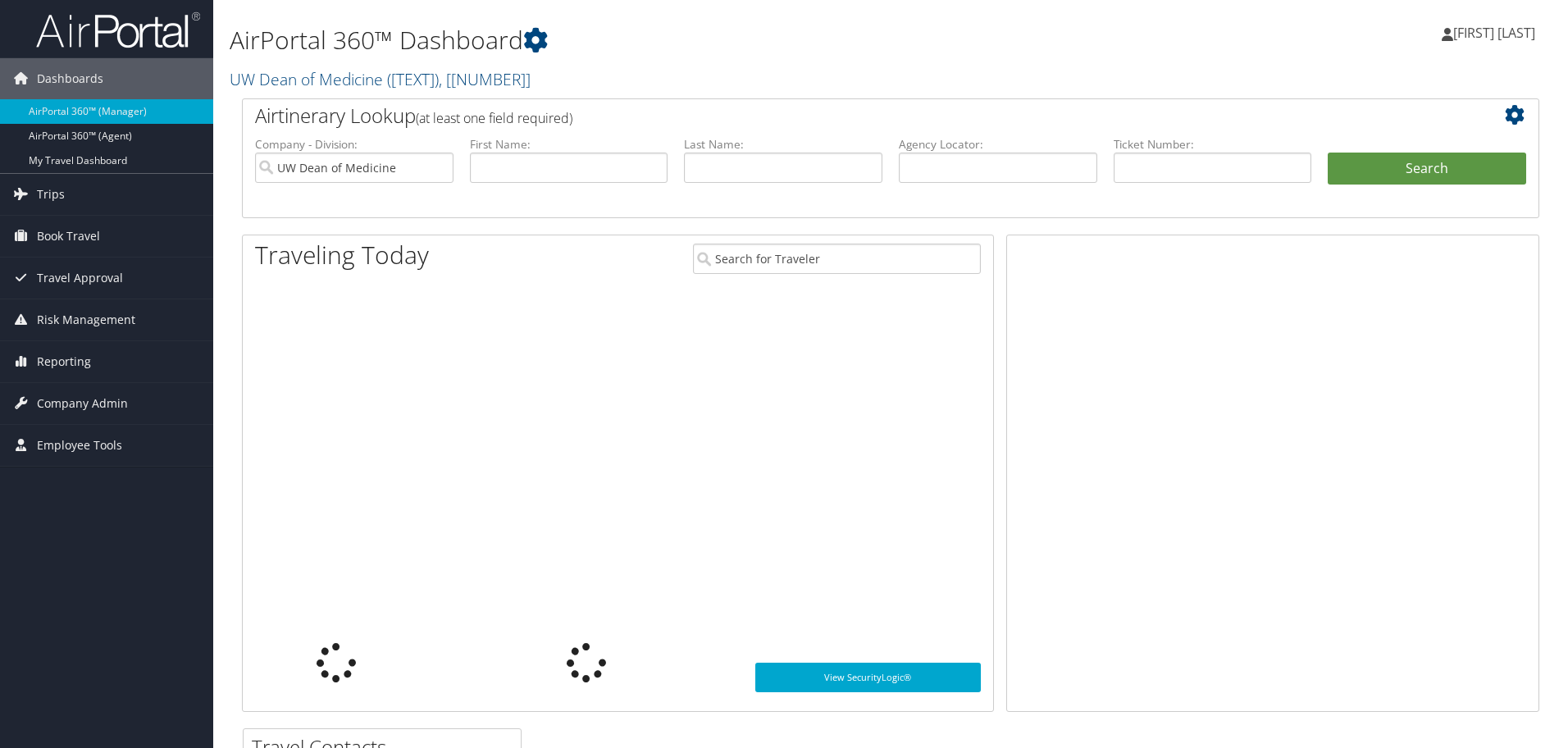 scroll, scrollTop: 0, scrollLeft: 0, axis: both 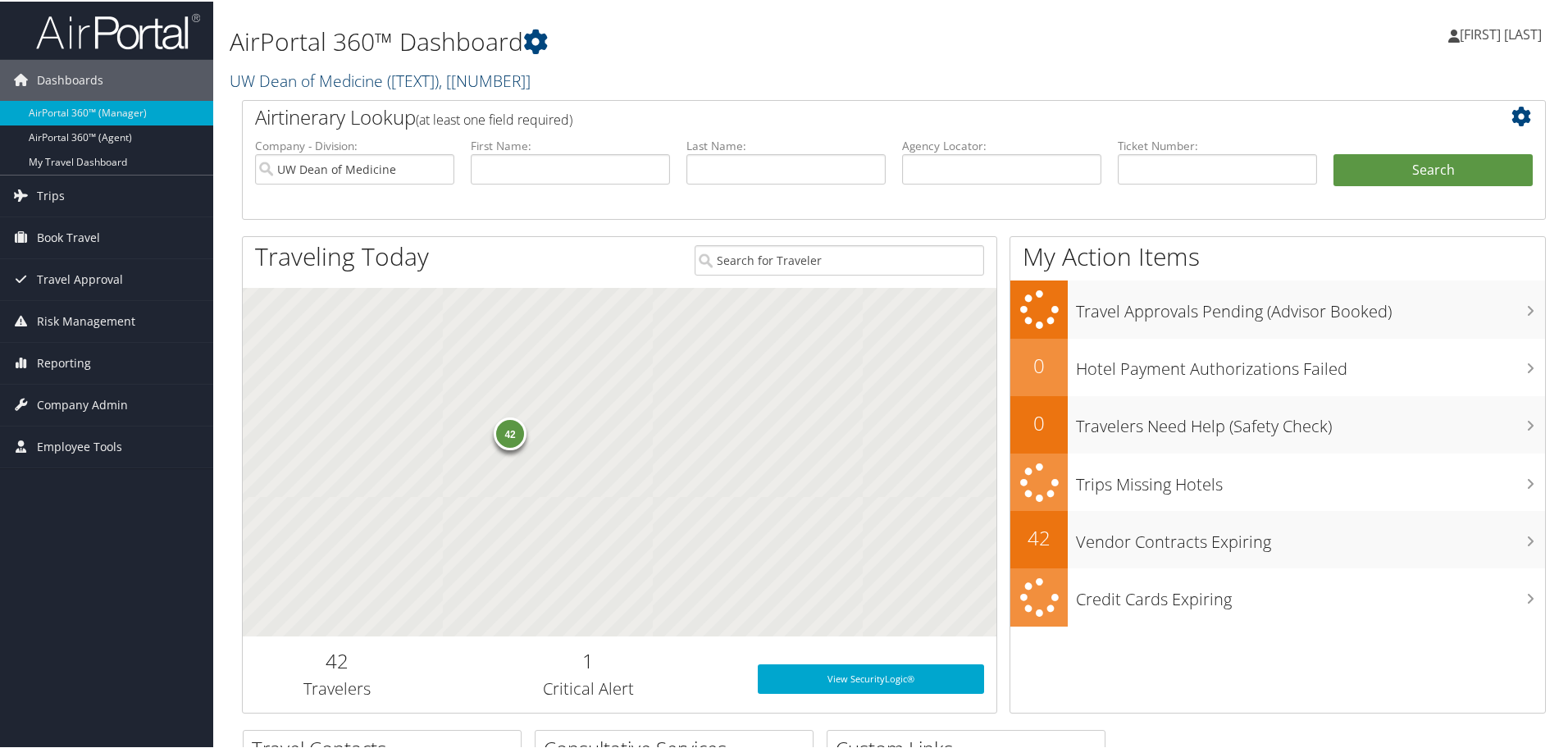 click on "( UWA002 )" at bounding box center [413, 79] 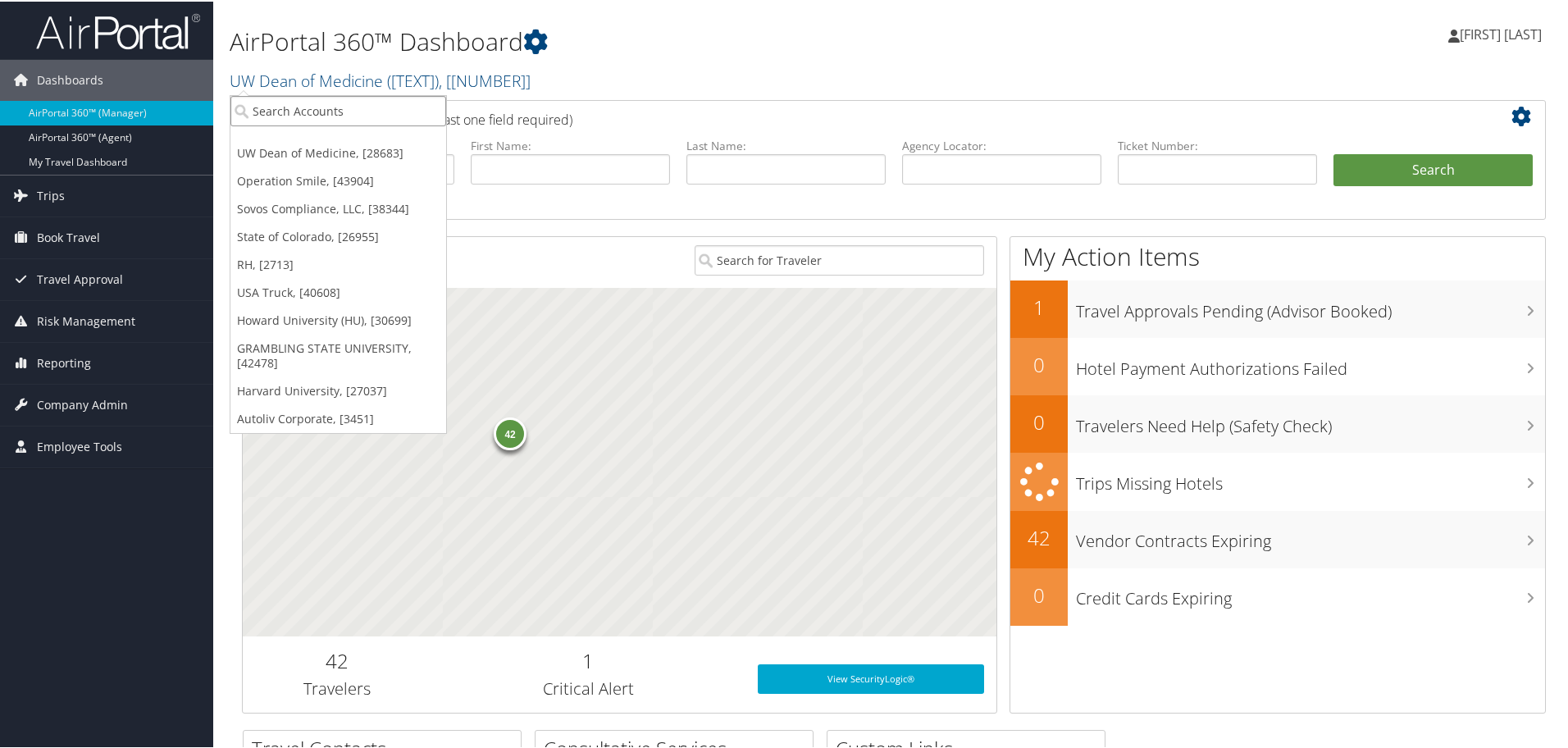 click at bounding box center [338, 109] 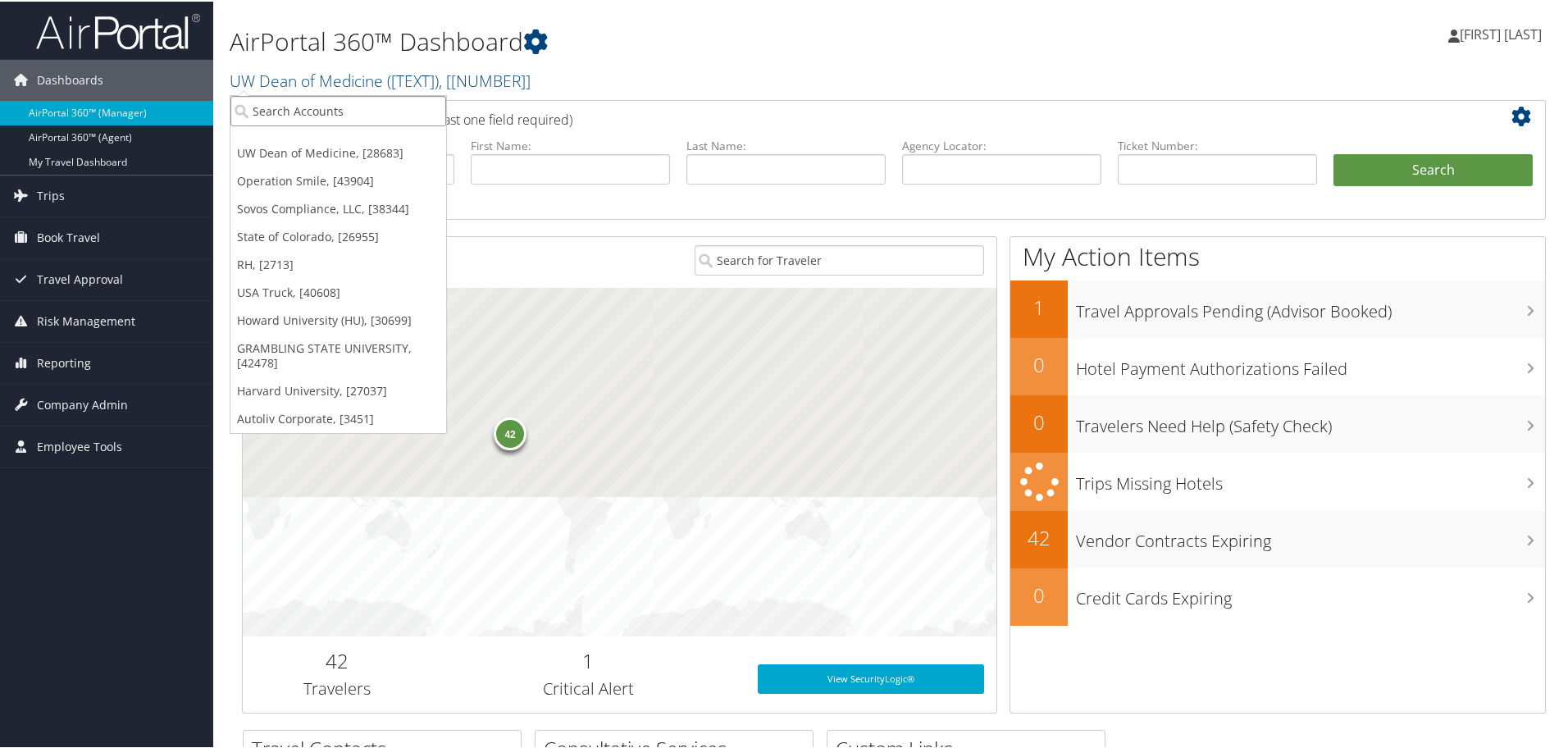 paste on "Trulite Glass & Aluminum Solutions" 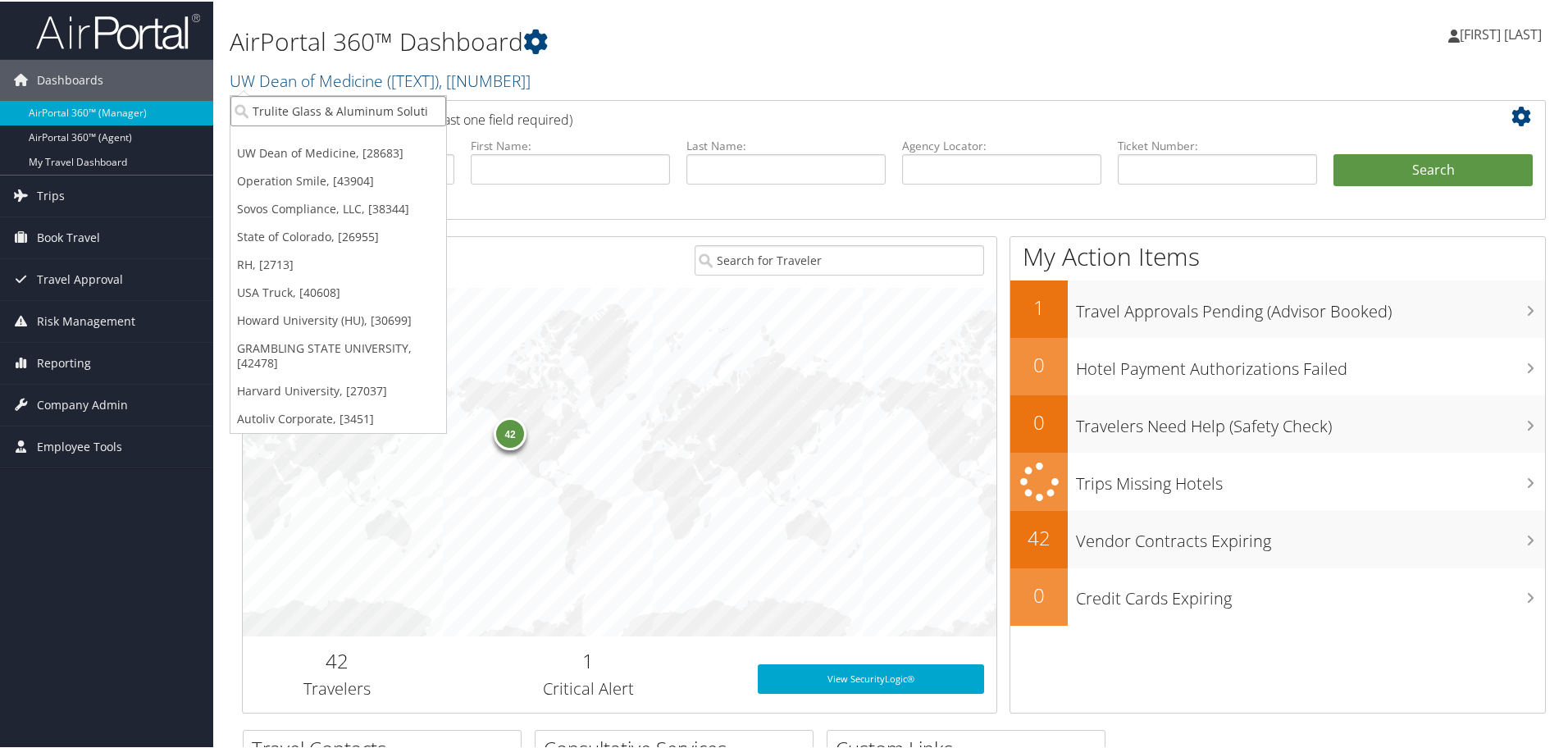 scroll, scrollTop: 0, scrollLeft: 14, axis: horizontal 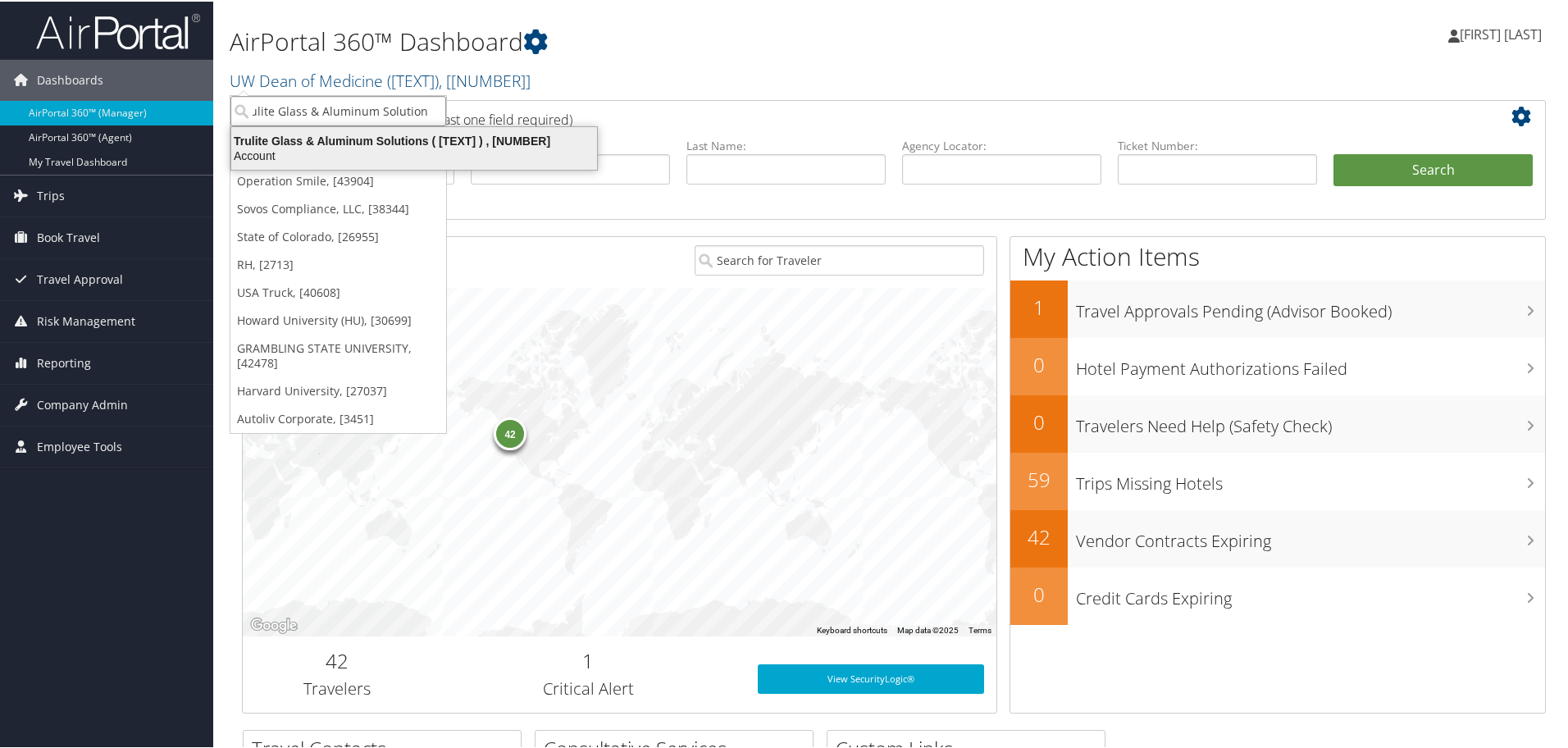 click on "Account" at bounding box center [414, 154] 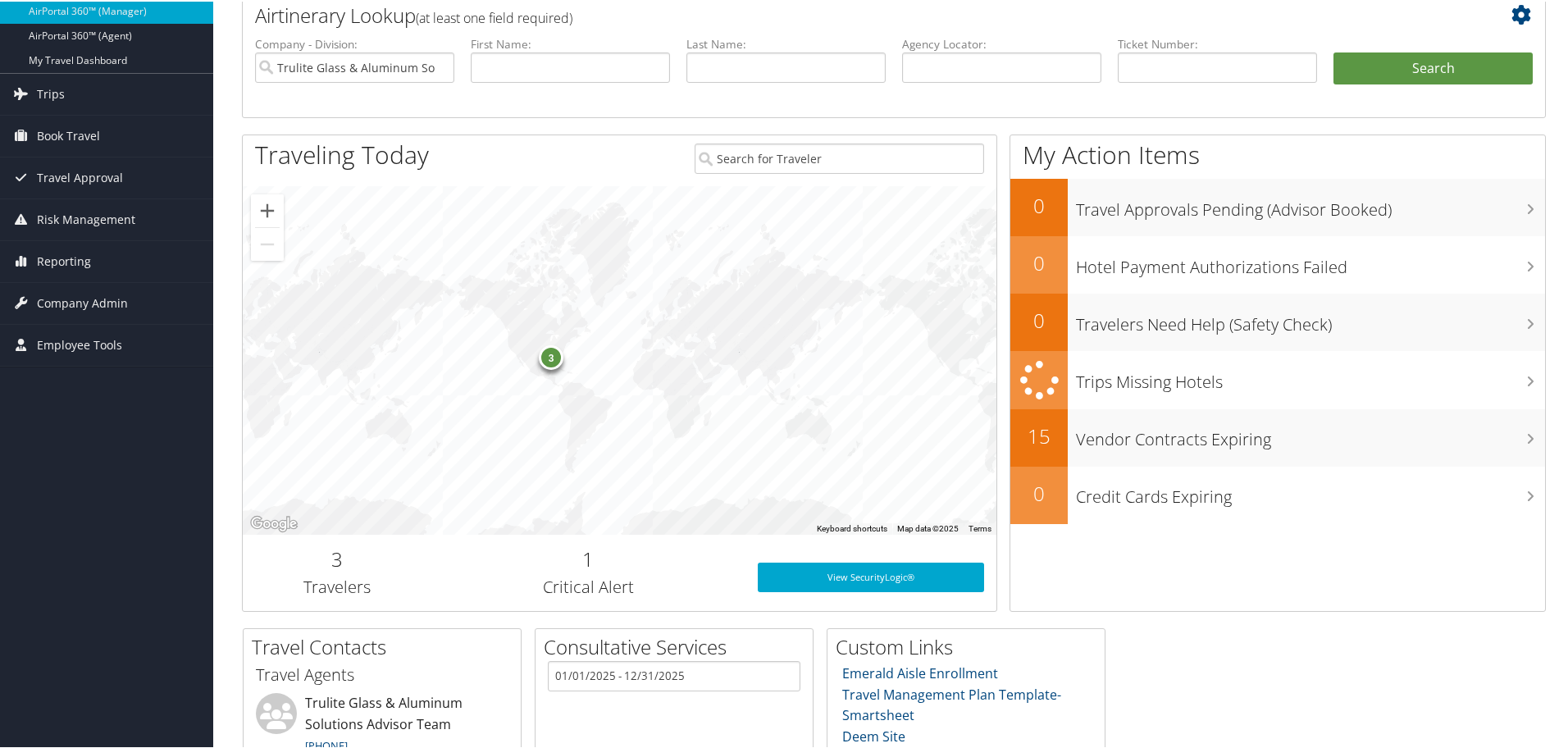 scroll, scrollTop: 103, scrollLeft: 0, axis: vertical 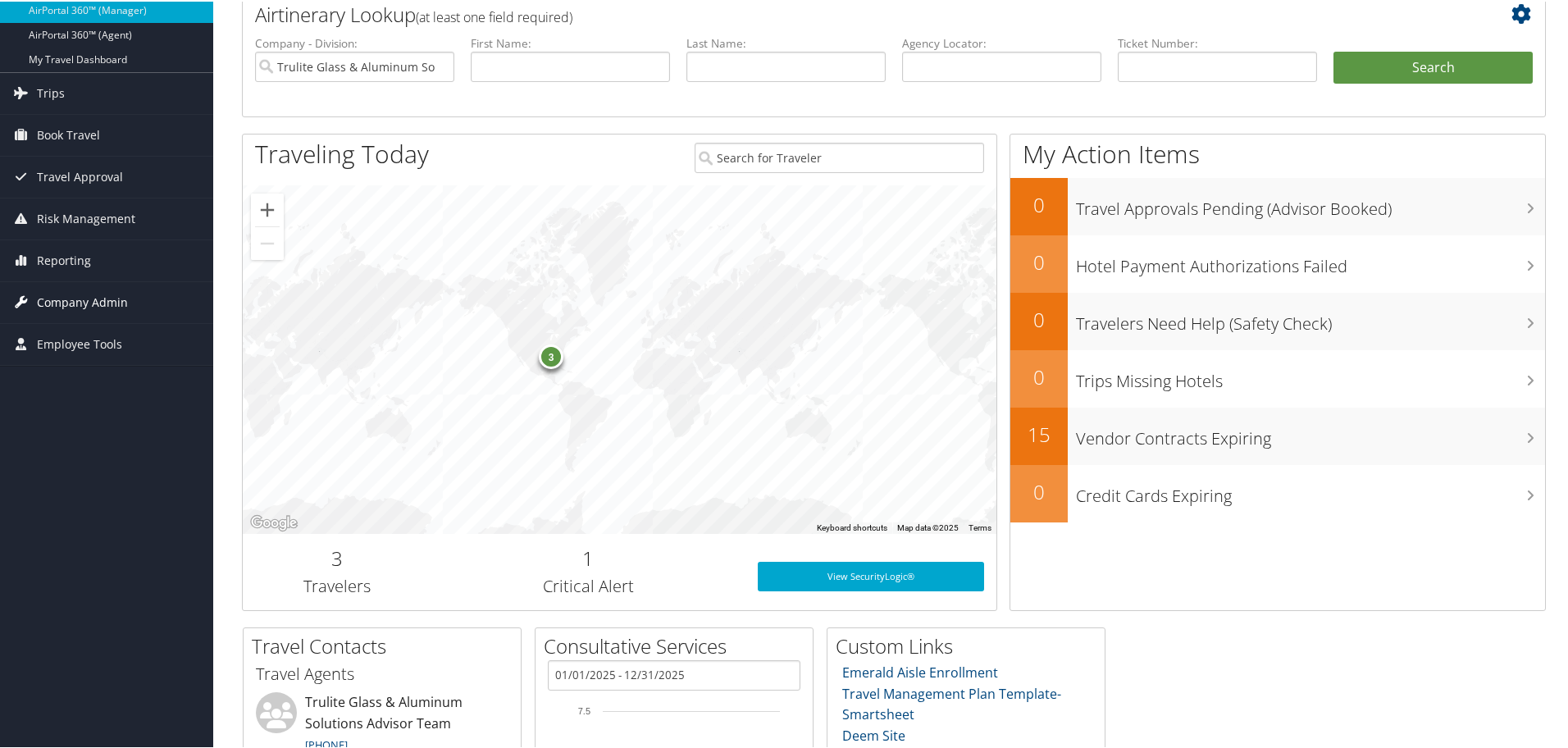 click on "Company Admin" at bounding box center [82, 301] 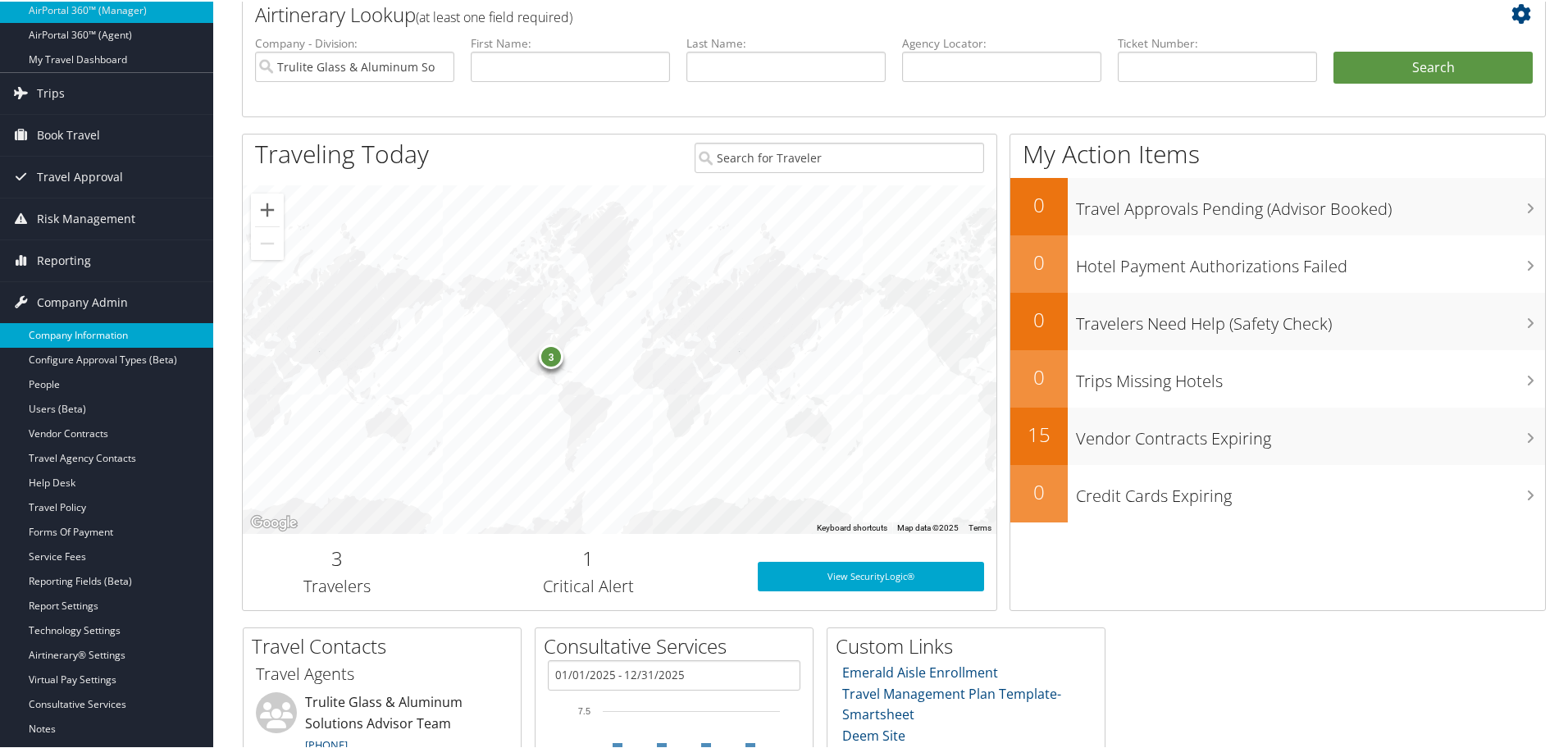 click on "Company Information" at bounding box center (107, 334) 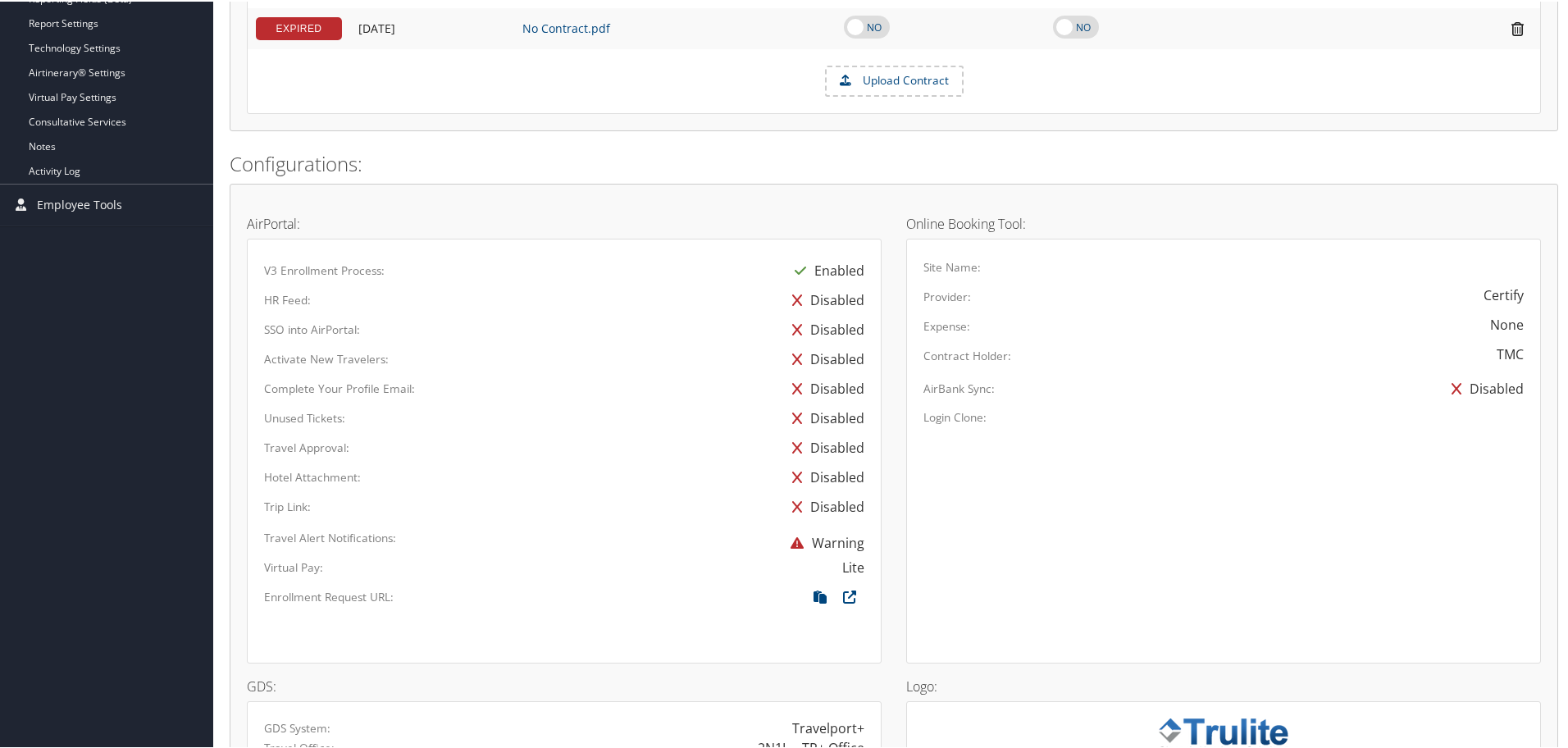 scroll, scrollTop: 868, scrollLeft: 0, axis: vertical 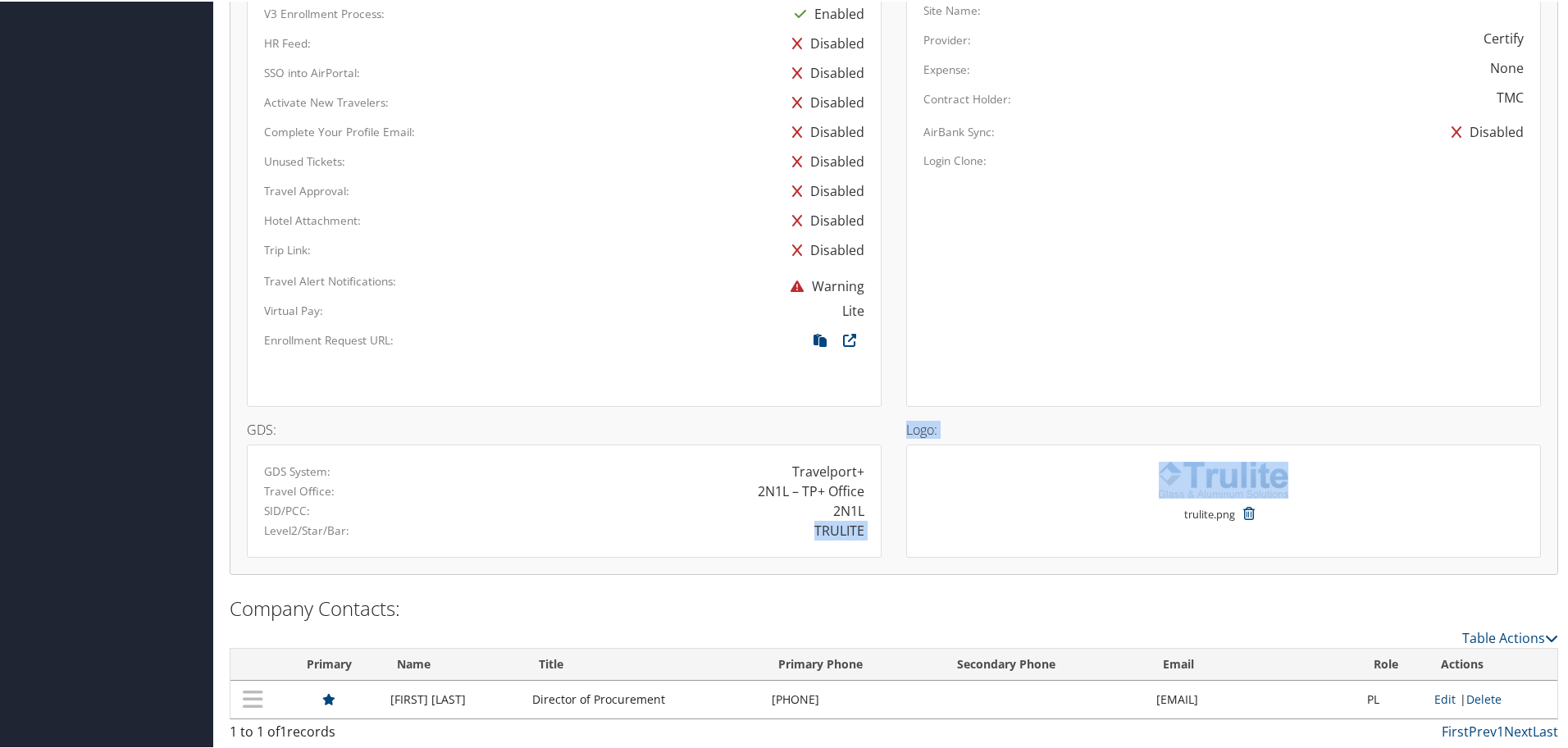 drag, startPoint x: 807, startPoint y: 521, endPoint x: 923, endPoint y: 534, distance: 116.72618 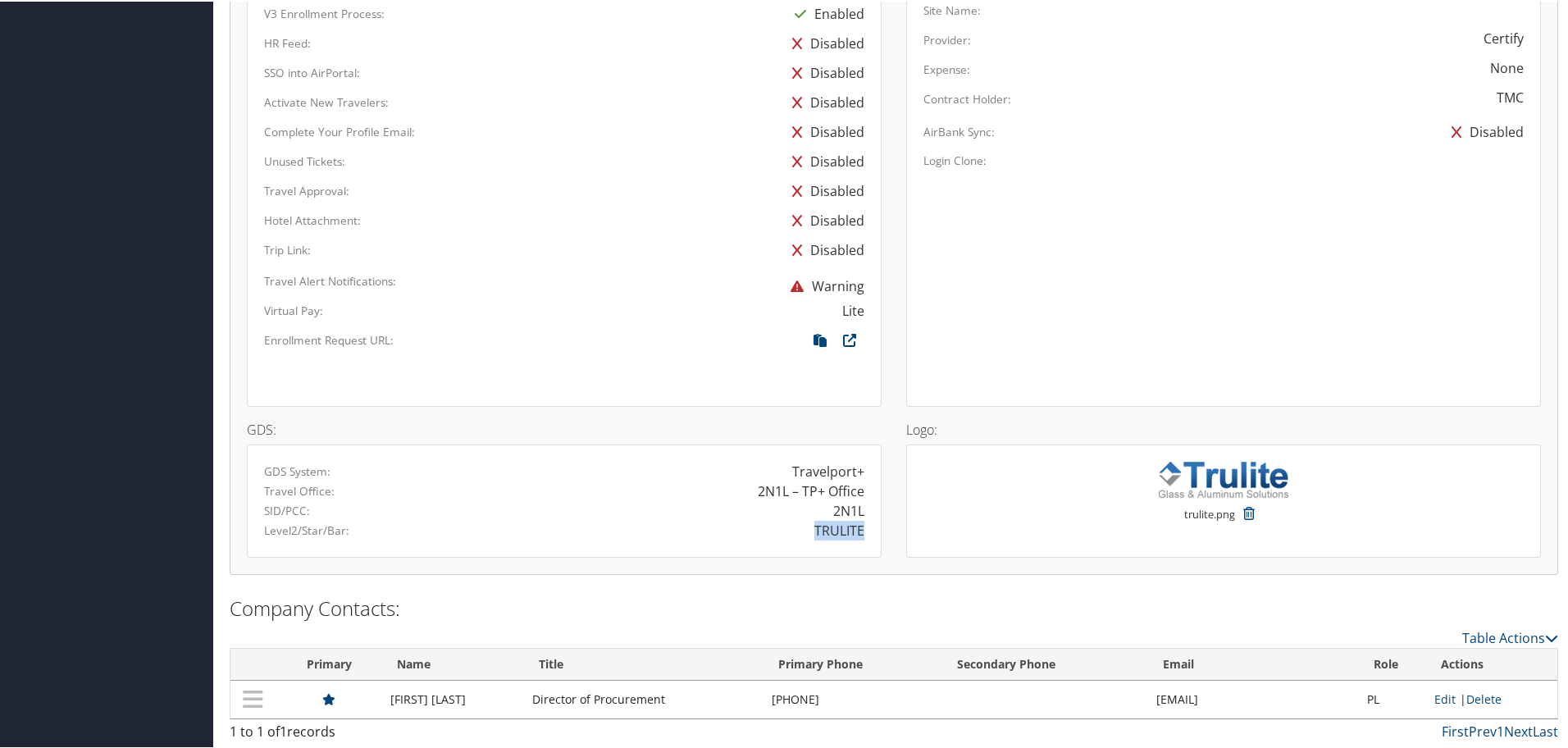 drag, startPoint x: 805, startPoint y: 532, endPoint x: 860, endPoint y: 527, distance: 55.22681 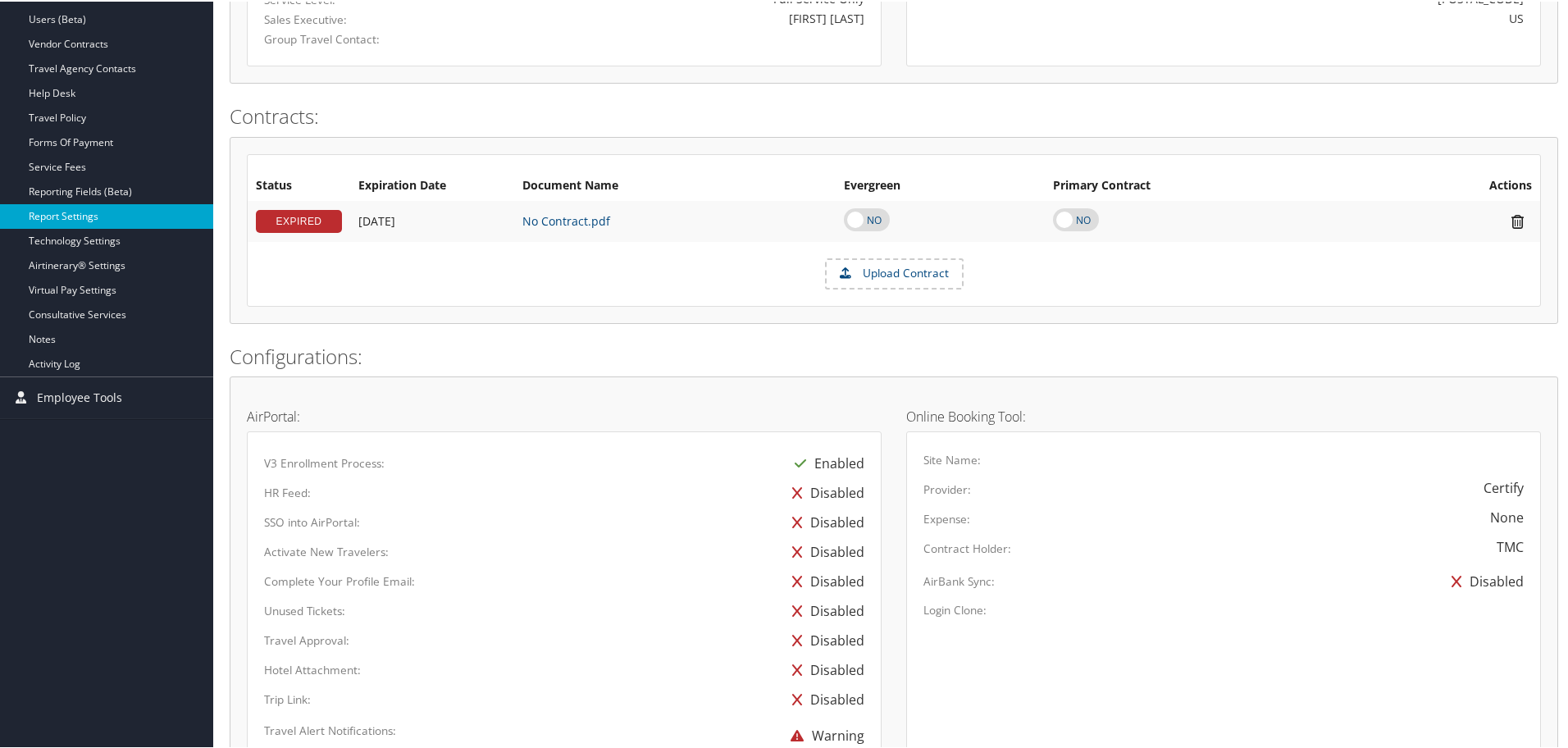 scroll, scrollTop: 410, scrollLeft: 0, axis: vertical 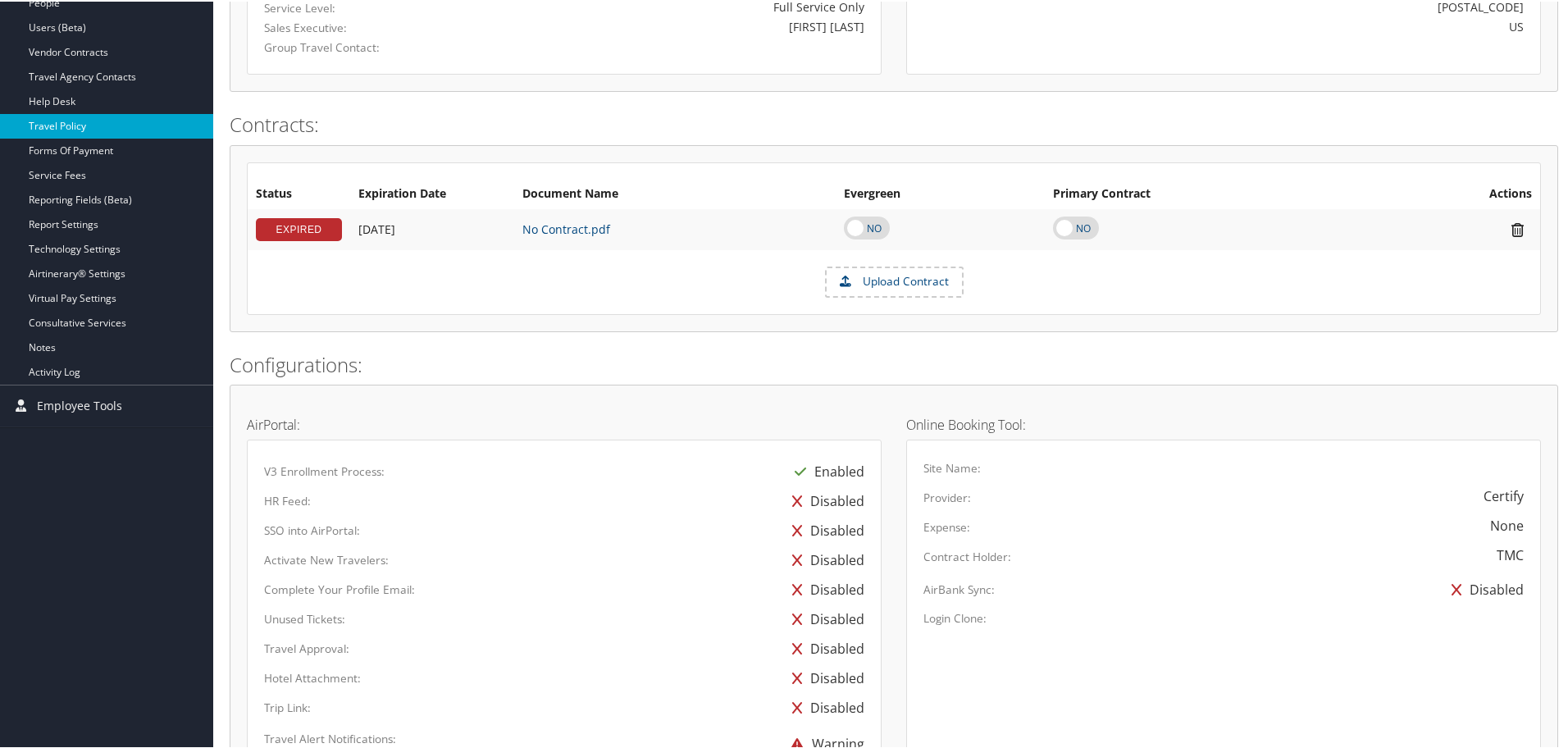 click on "Travel Policy" at bounding box center (107, 125) 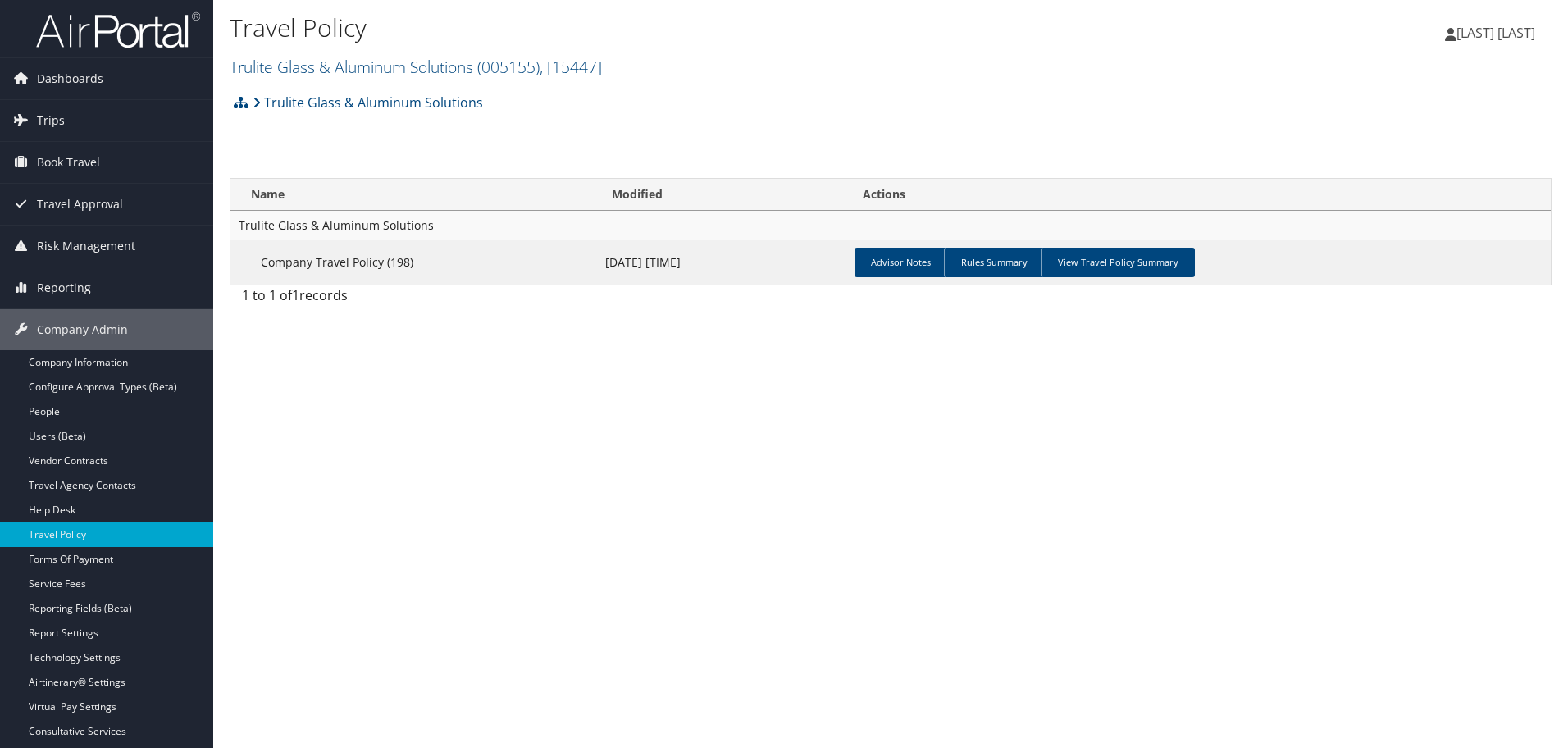 scroll, scrollTop: 0, scrollLeft: 0, axis: both 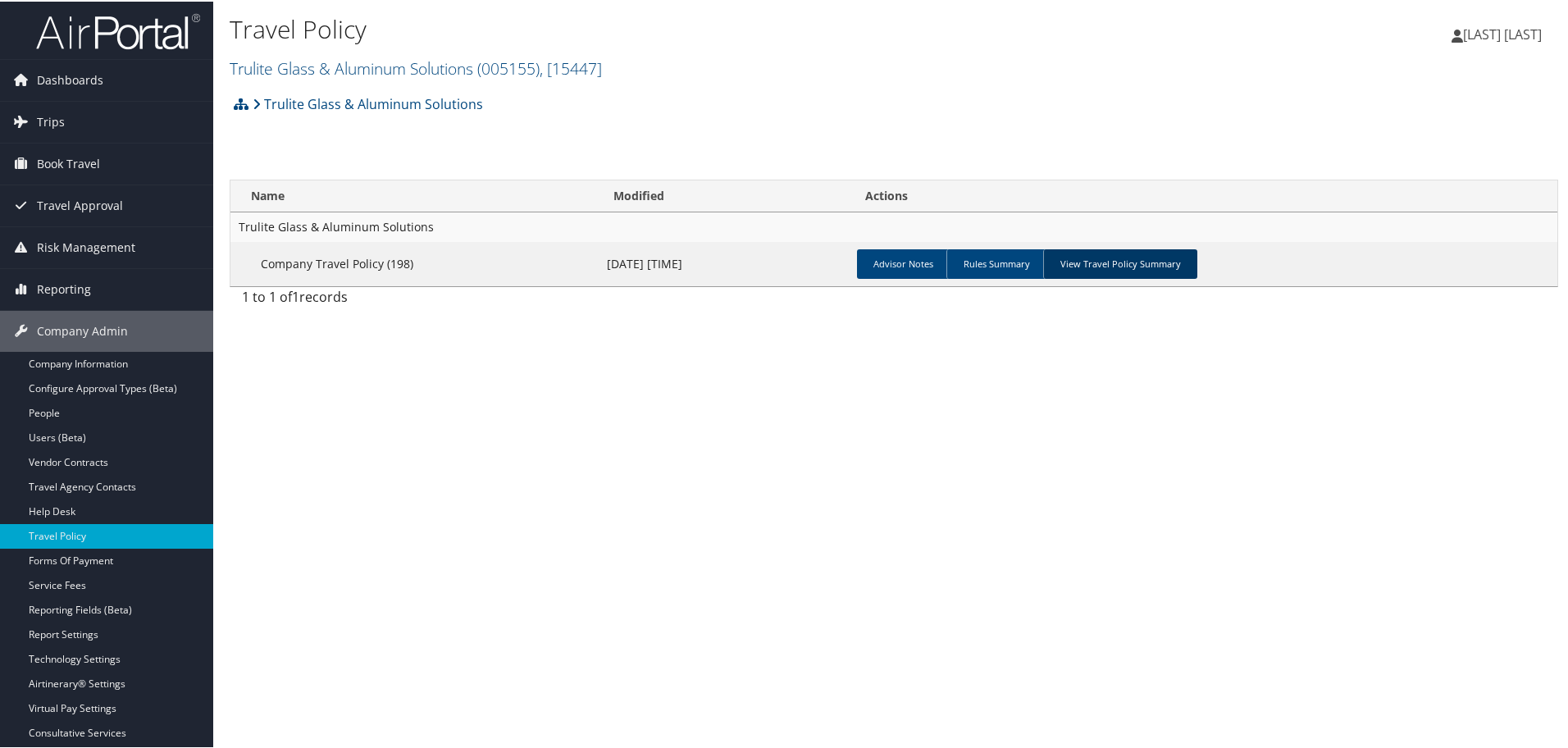 click on "View Travel Policy Summary" at bounding box center (1120, 262) 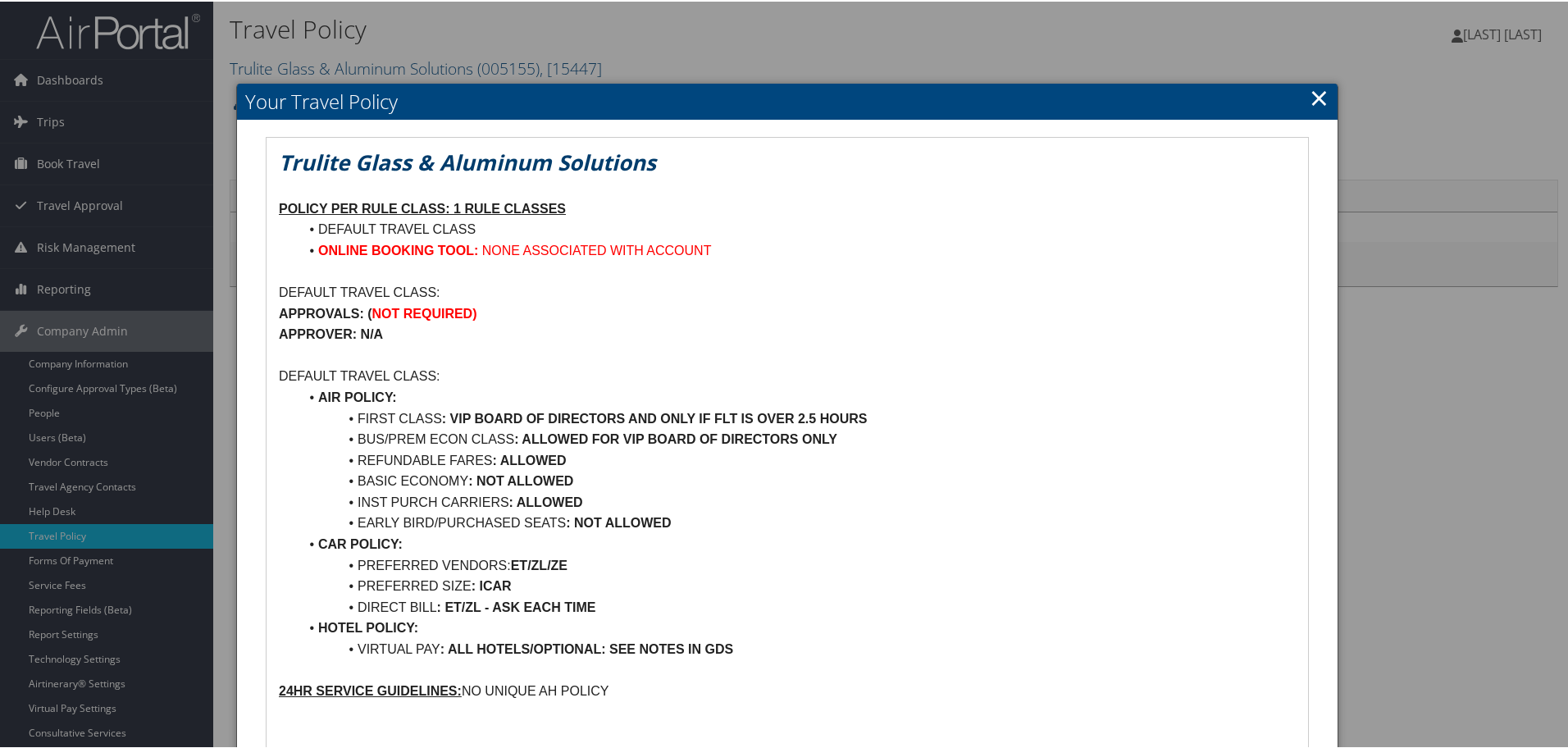 scroll, scrollTop: 88, scrollLeft: 0, axis: vertical 